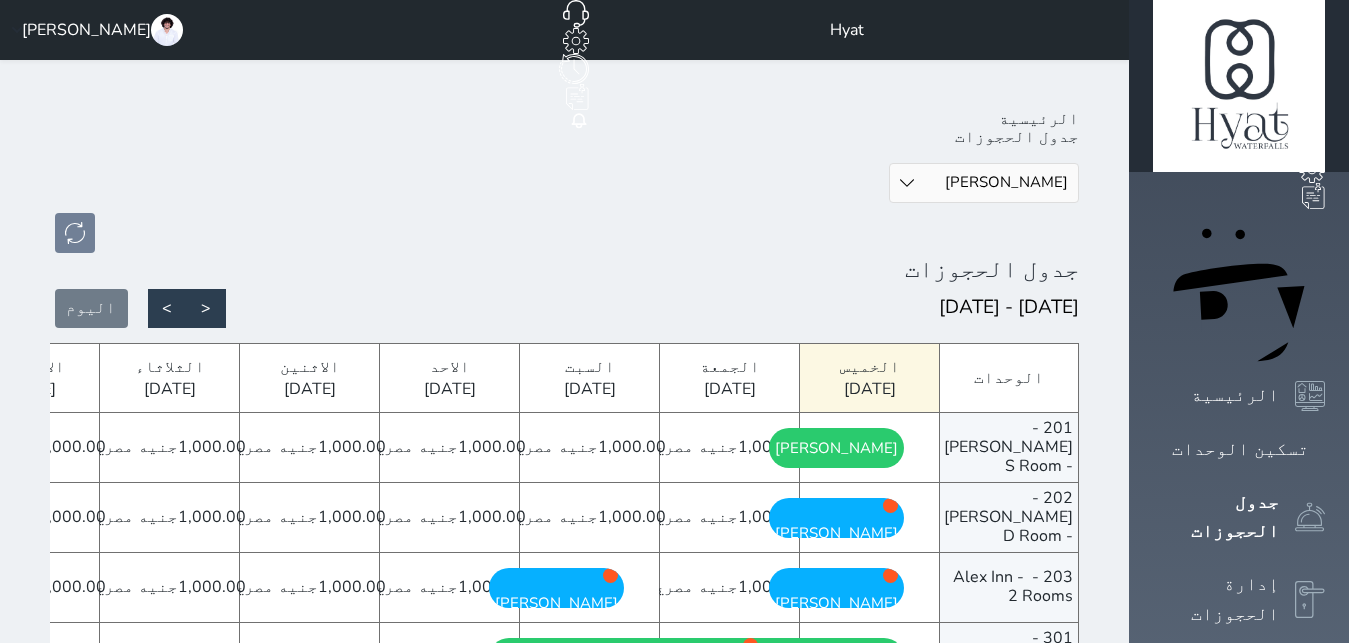 scroll, scrollTop: 102, scrollLeft: 0, axis: vertical 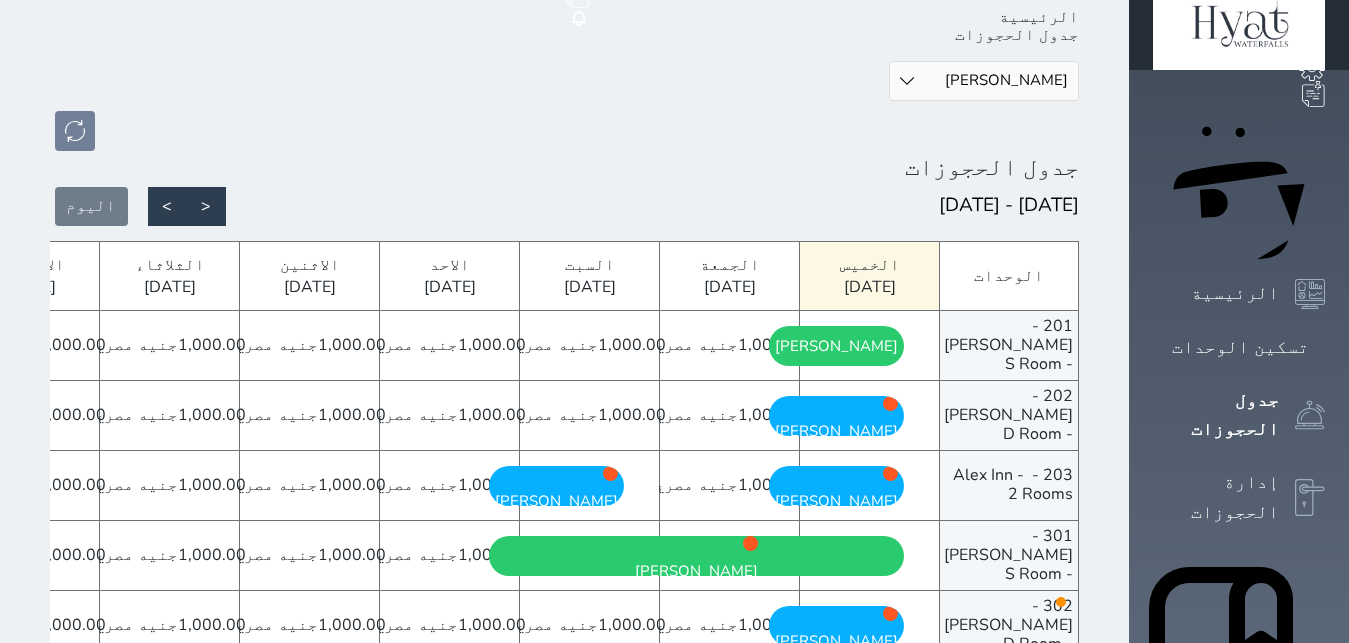 click on "قسم الوحدة
شقق فندقية
[GEOGRAPHIC_DATA]
Hostle
[PERSON_NAME]
[DEMOGRAPHIC_DATA]" at bounding box center [984, 81] 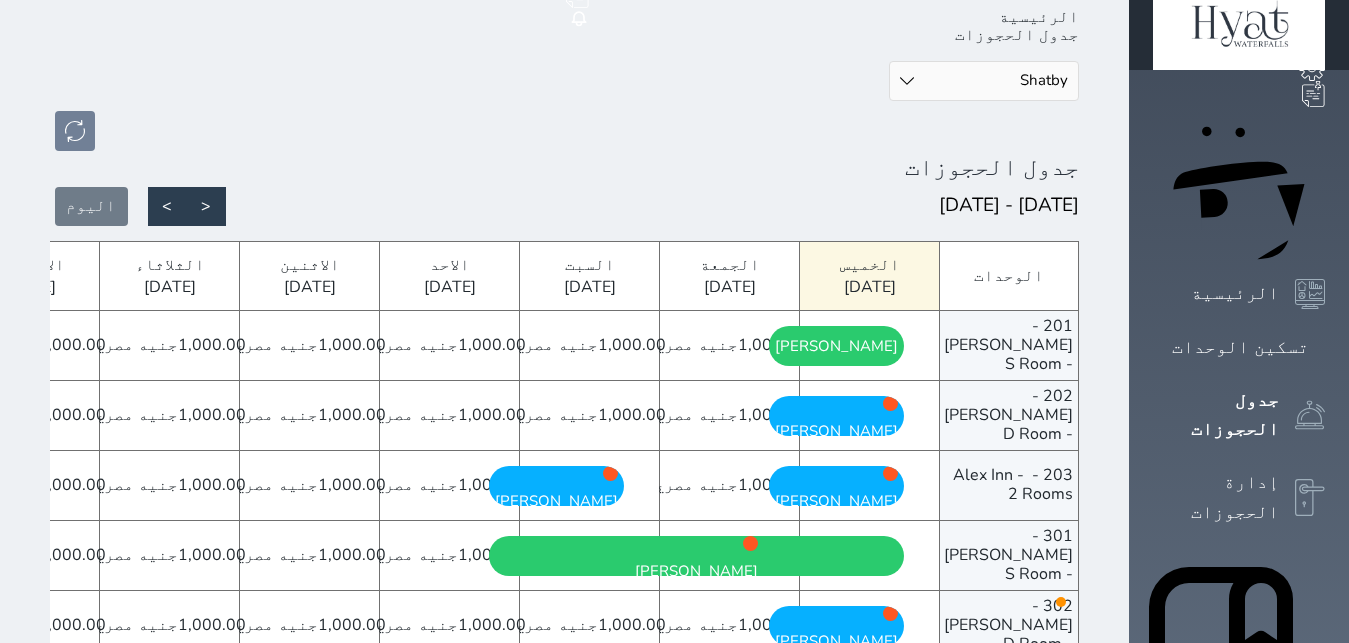 click on "Shatby" at bounding box center [0, 0] 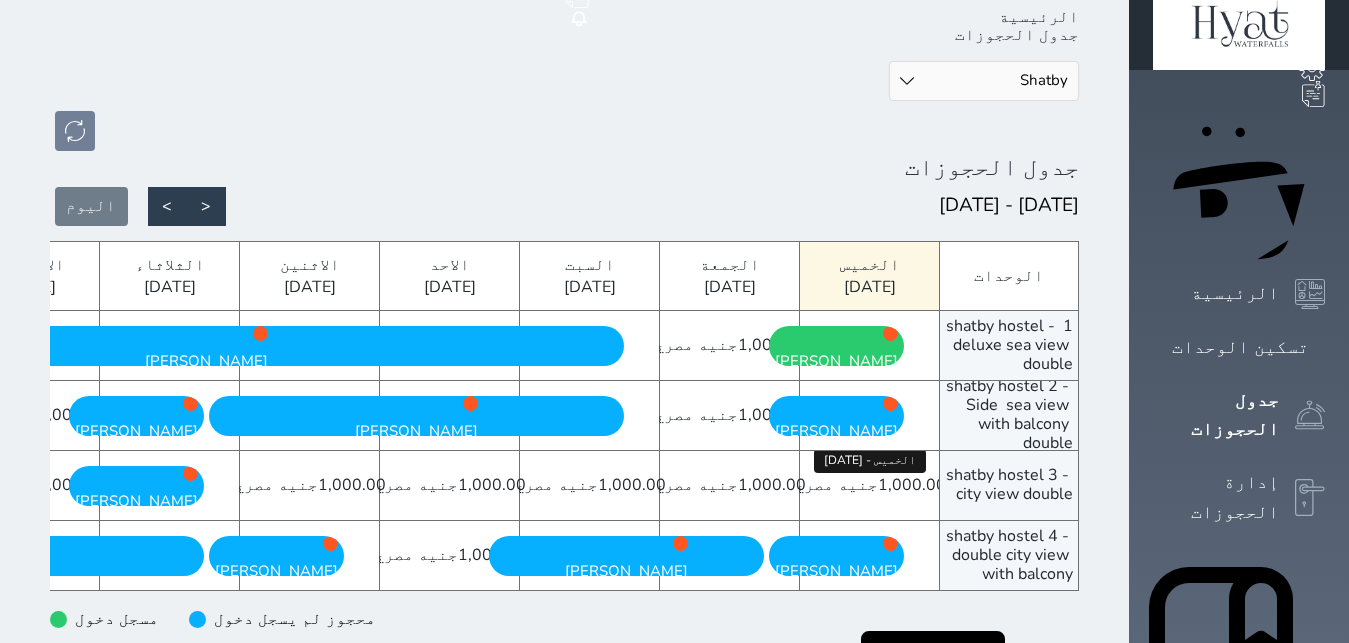 click on "جنيه مصري" at bounding box center [836, 485] 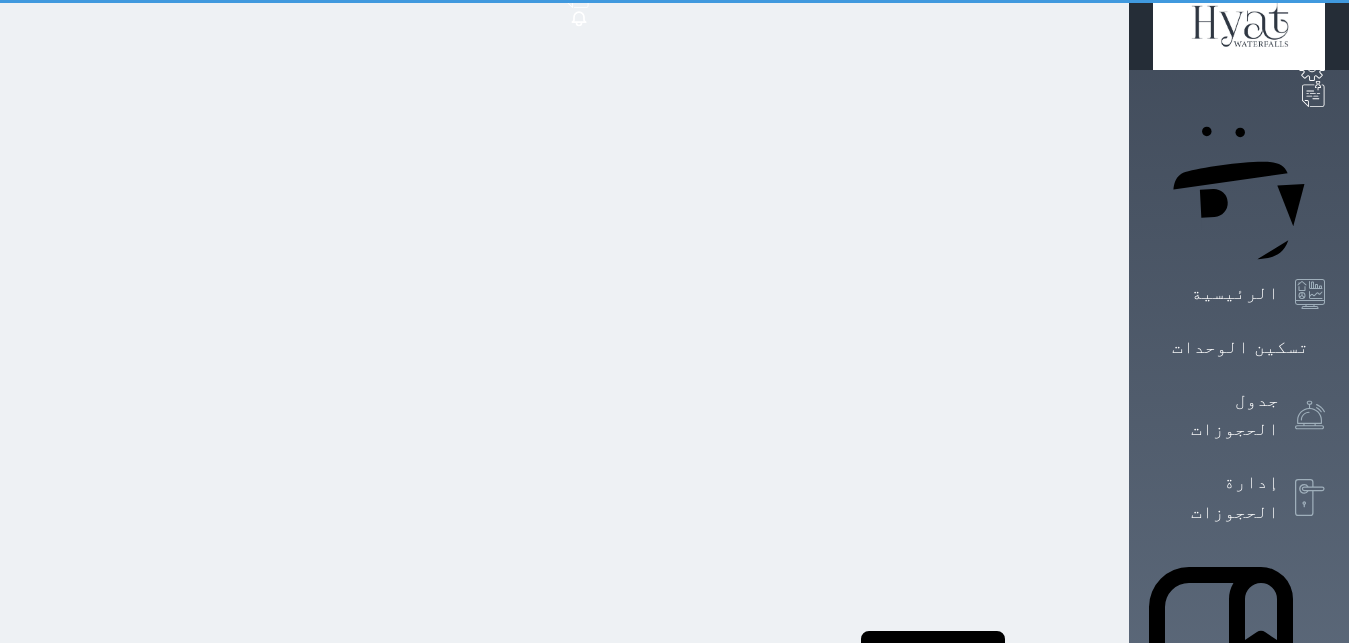 select on "1" 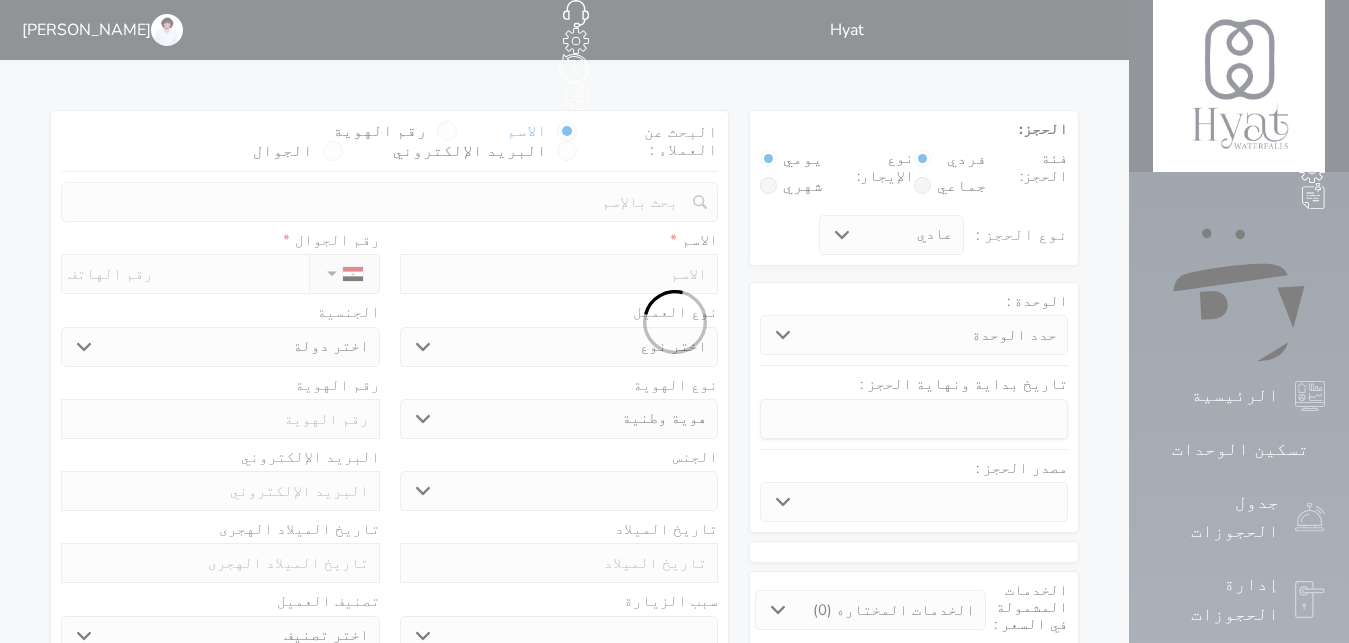 click at bounding box center [674, 321] 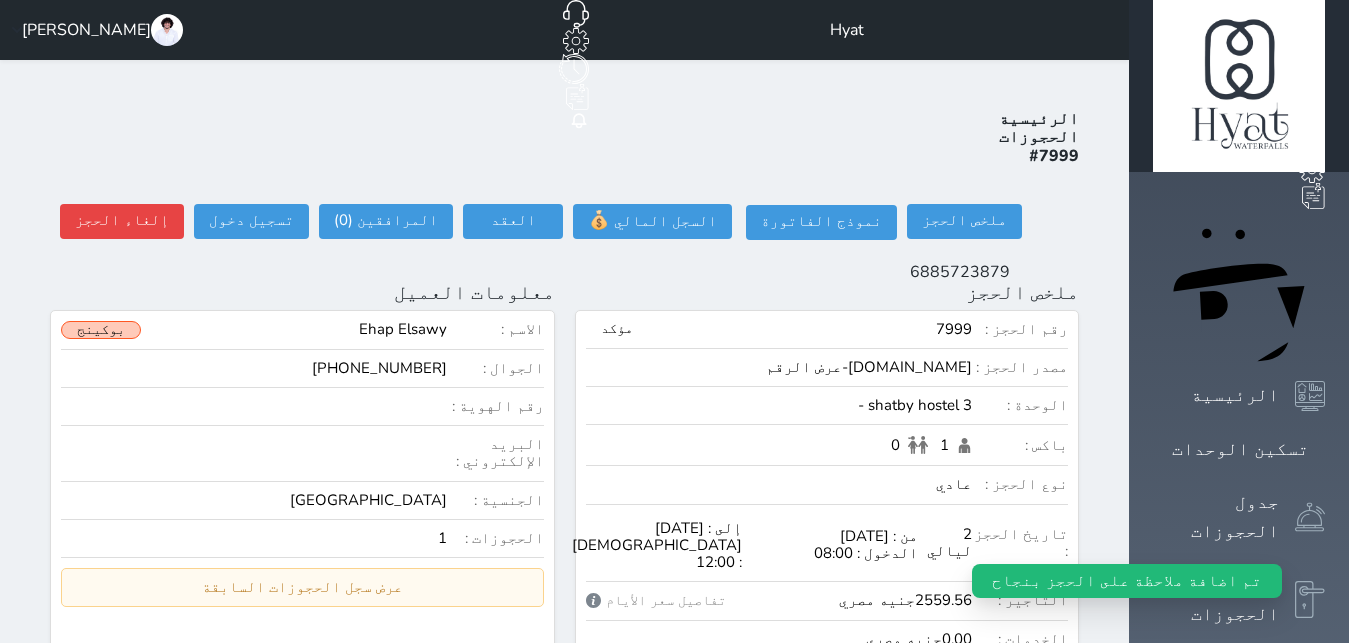 scroll, scrollTop: 0, scrollLeft: 0, axis: both 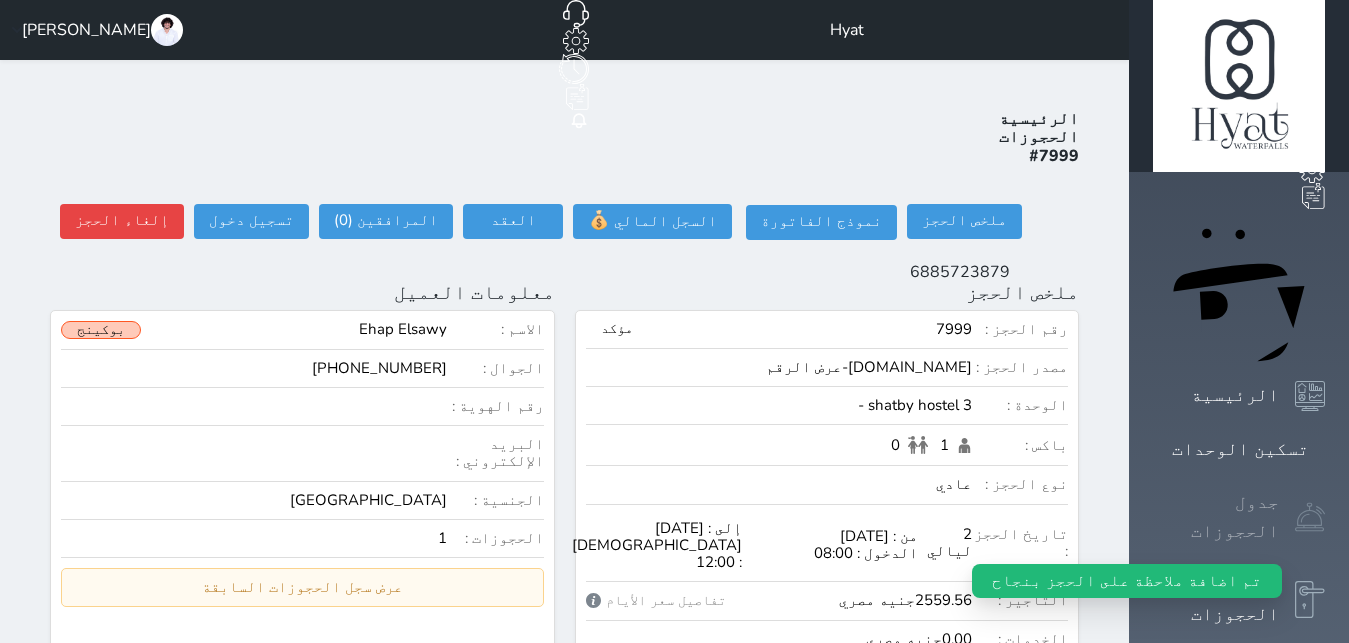 click 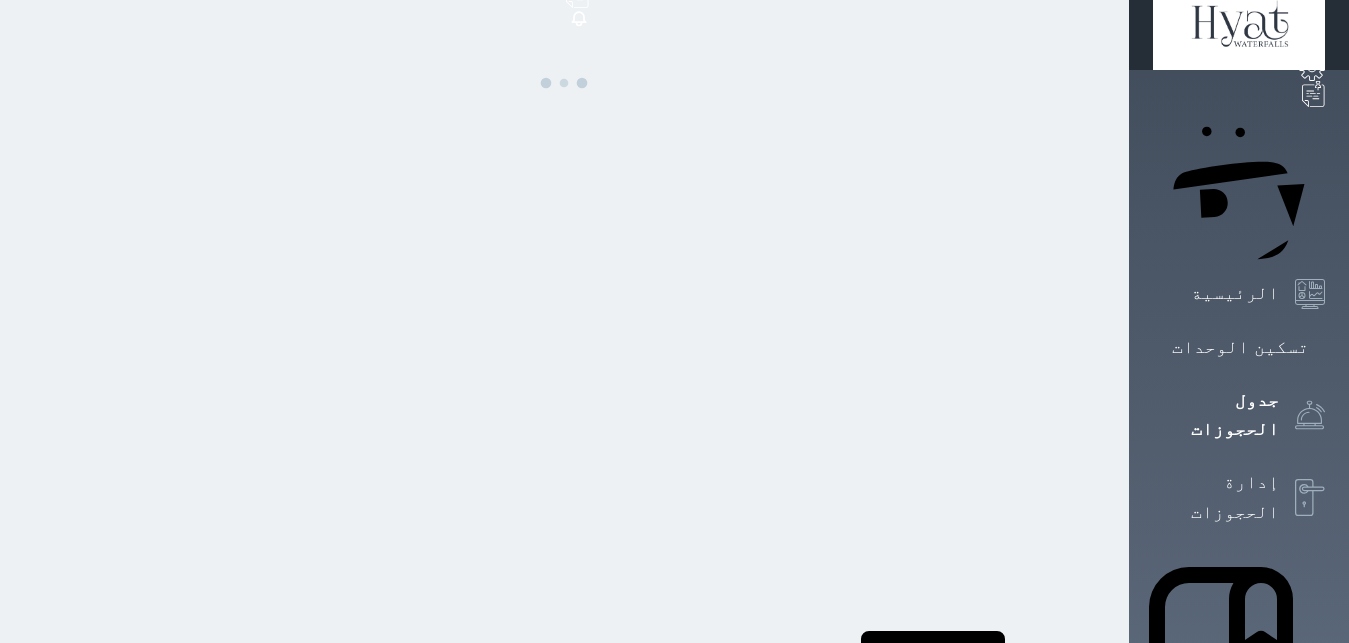 scroll, scrollTop: 0, scrollLeft: 0, axis: both 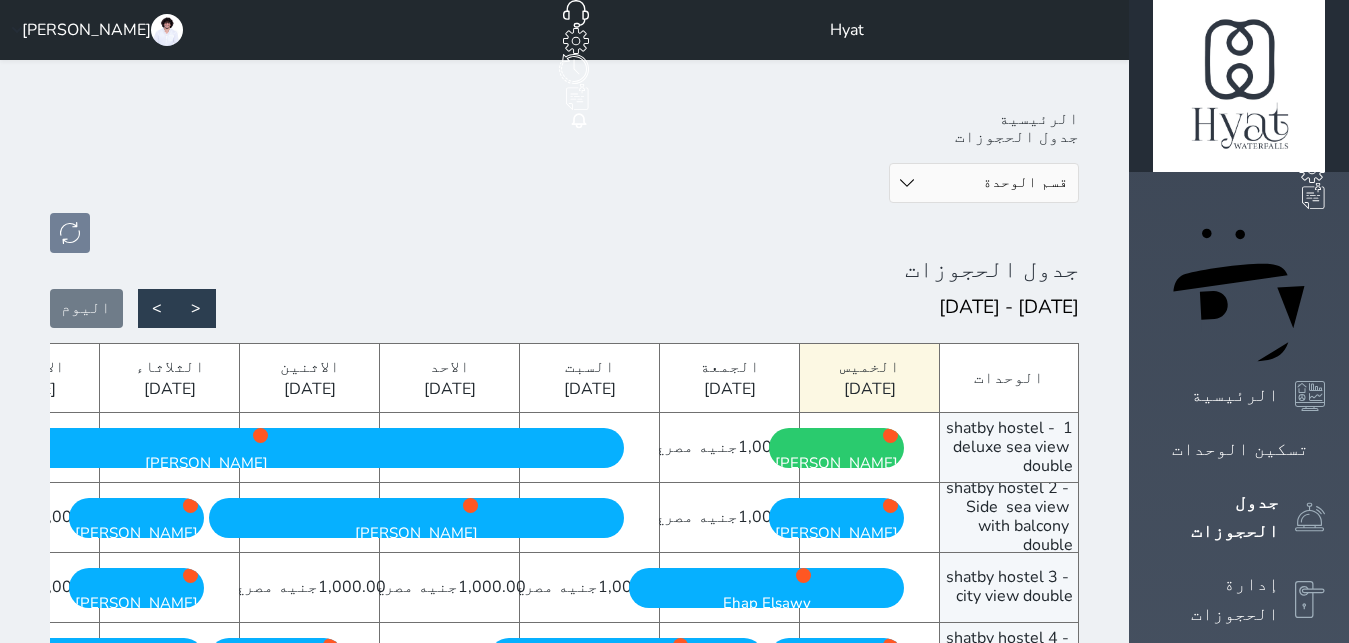 click on "قسم الوحدة
شقق فندقية
[GEOGRAPHIC_DATA]
Hostle
[PERSON_NAME]
[DEMOGRAPHIC_DATA]" at bounding box center (984, 183) 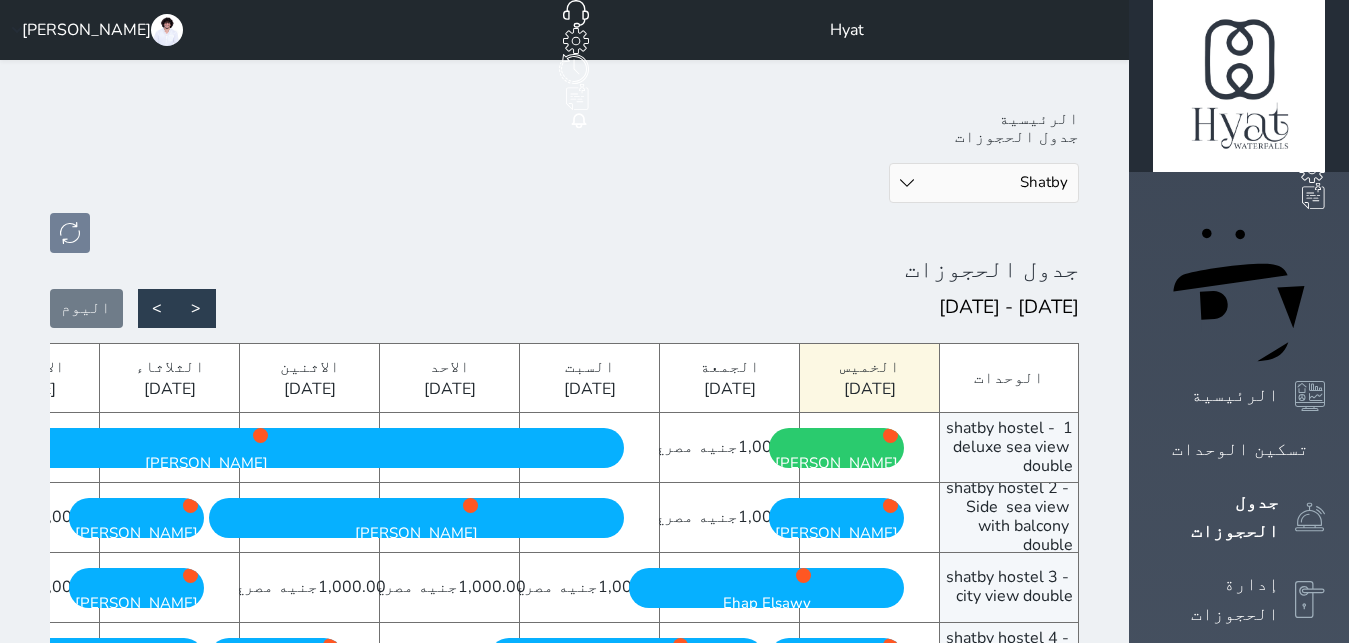 click on "Shatby" at bounding box center (0, 0) 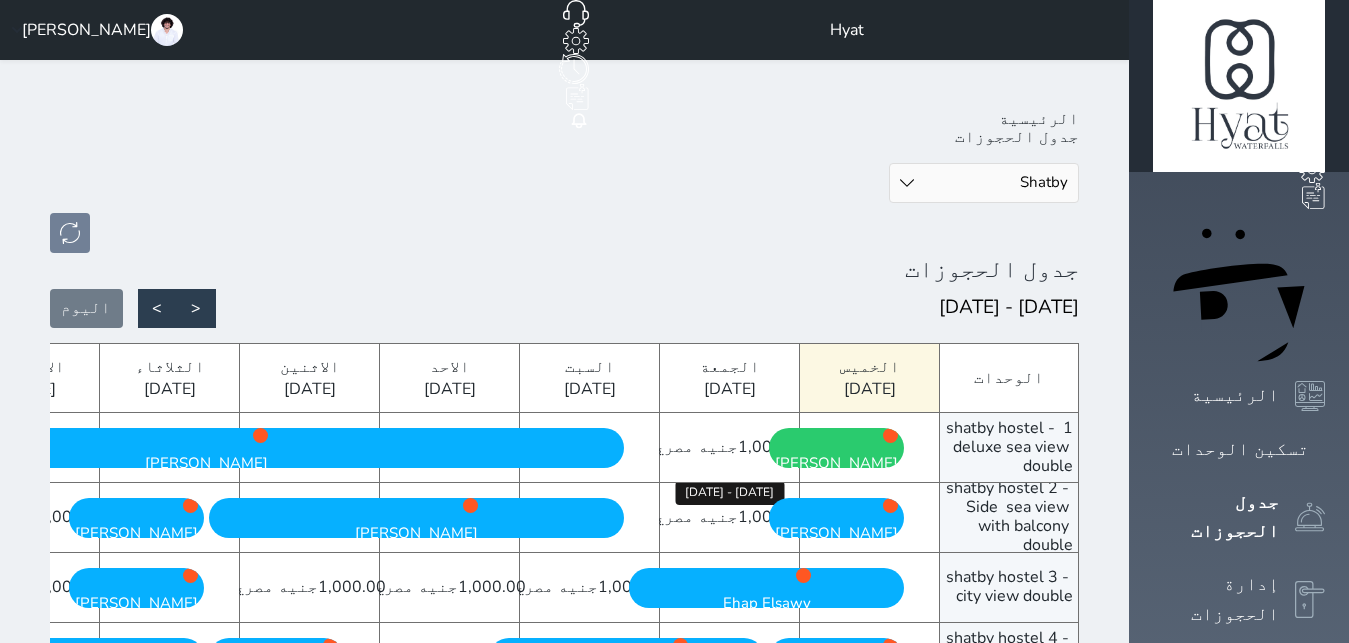 scroll, scrollTop: 102, scrollLeft: 0, axis: vertical 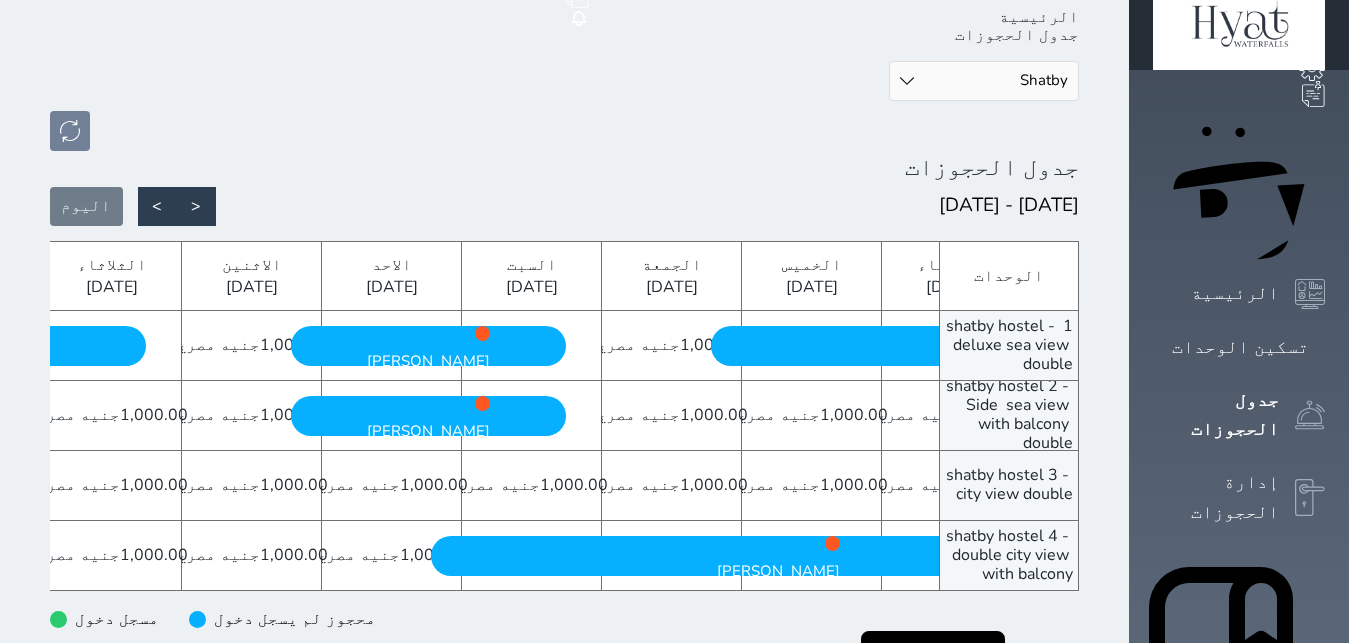 click on "بوكينج
Ehap Elsawy
الخميس - 2025/07/10" at bounding box center (1689, 486) 